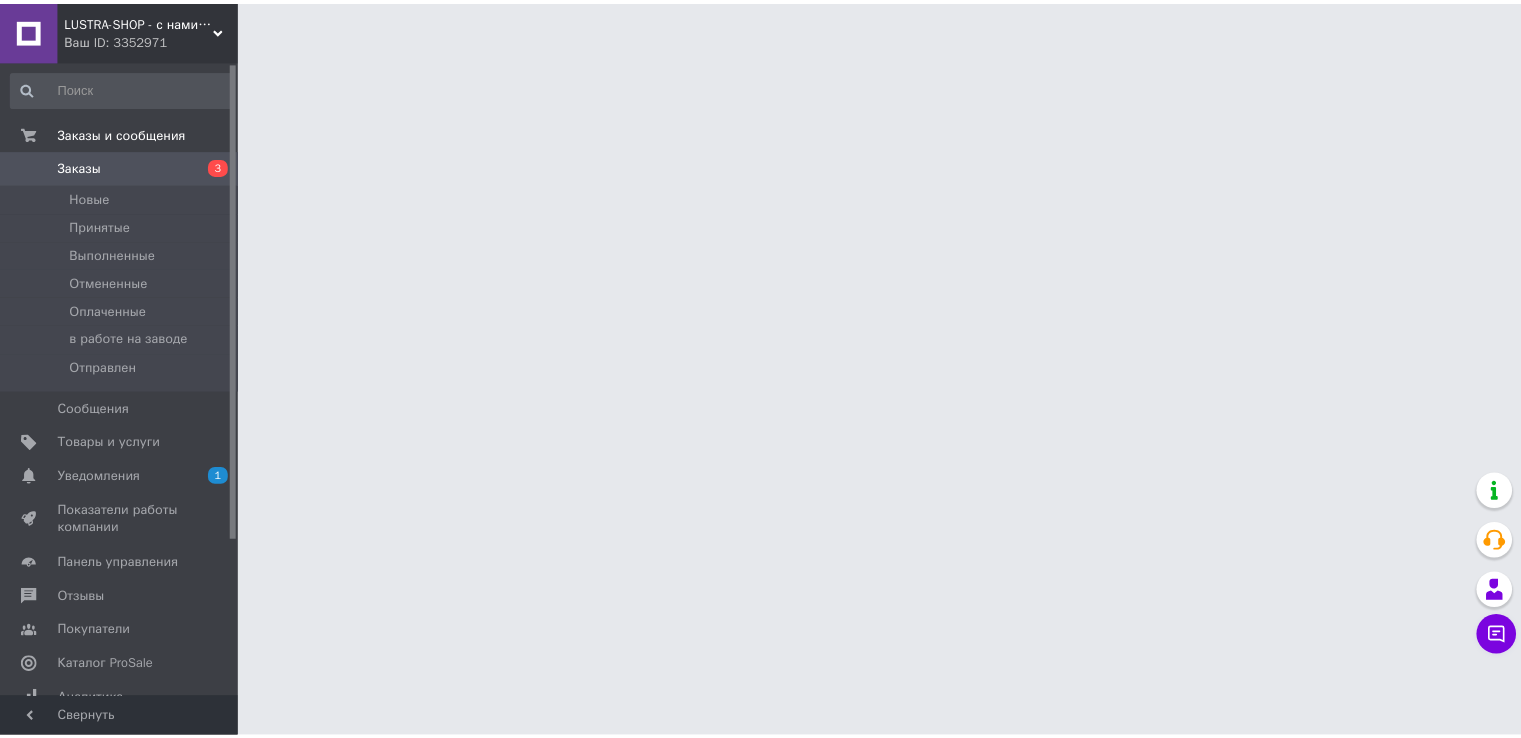scroll, scrollTop: 0, scrollLeft: 0, axis: both 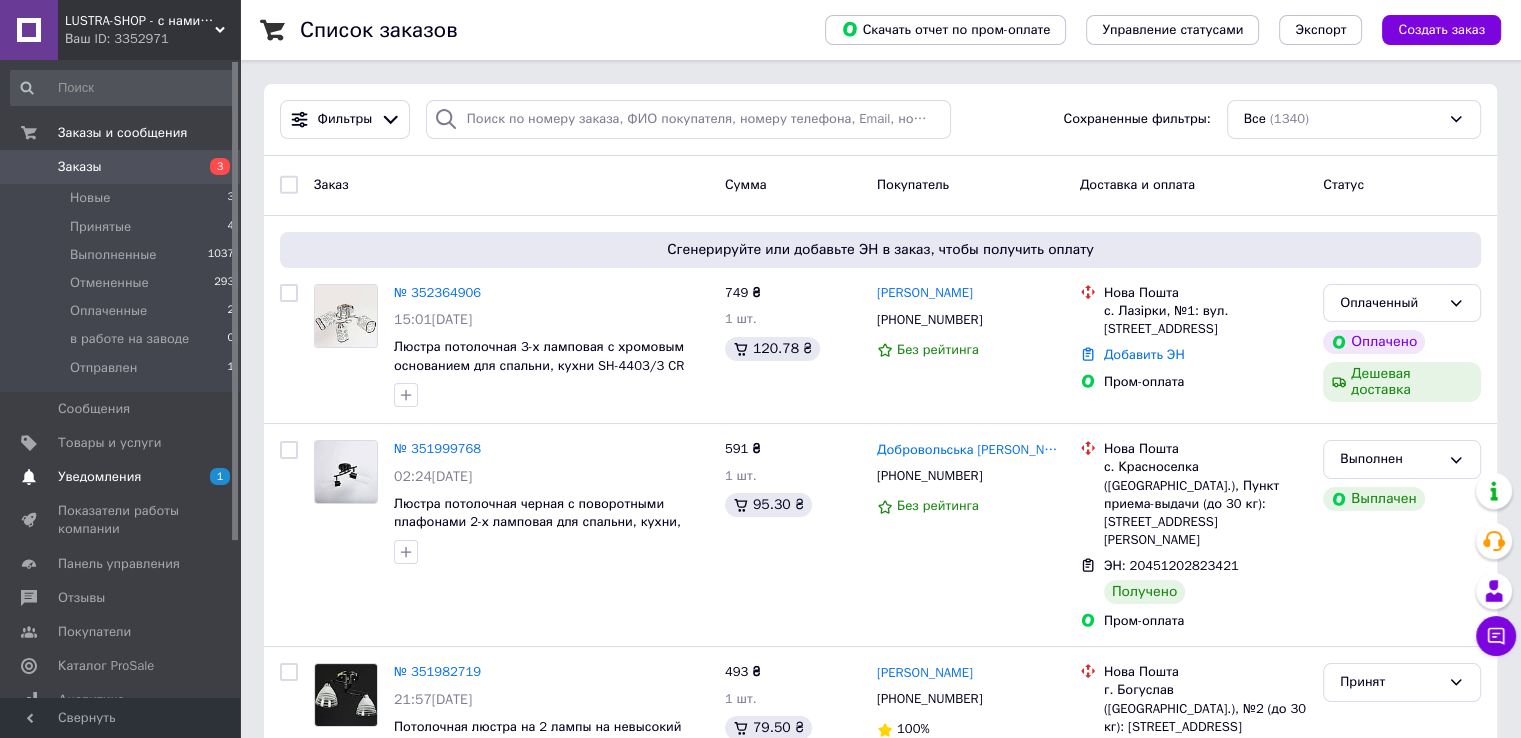 click on "Уведомления 1 0" at bounding box center (123, 477) 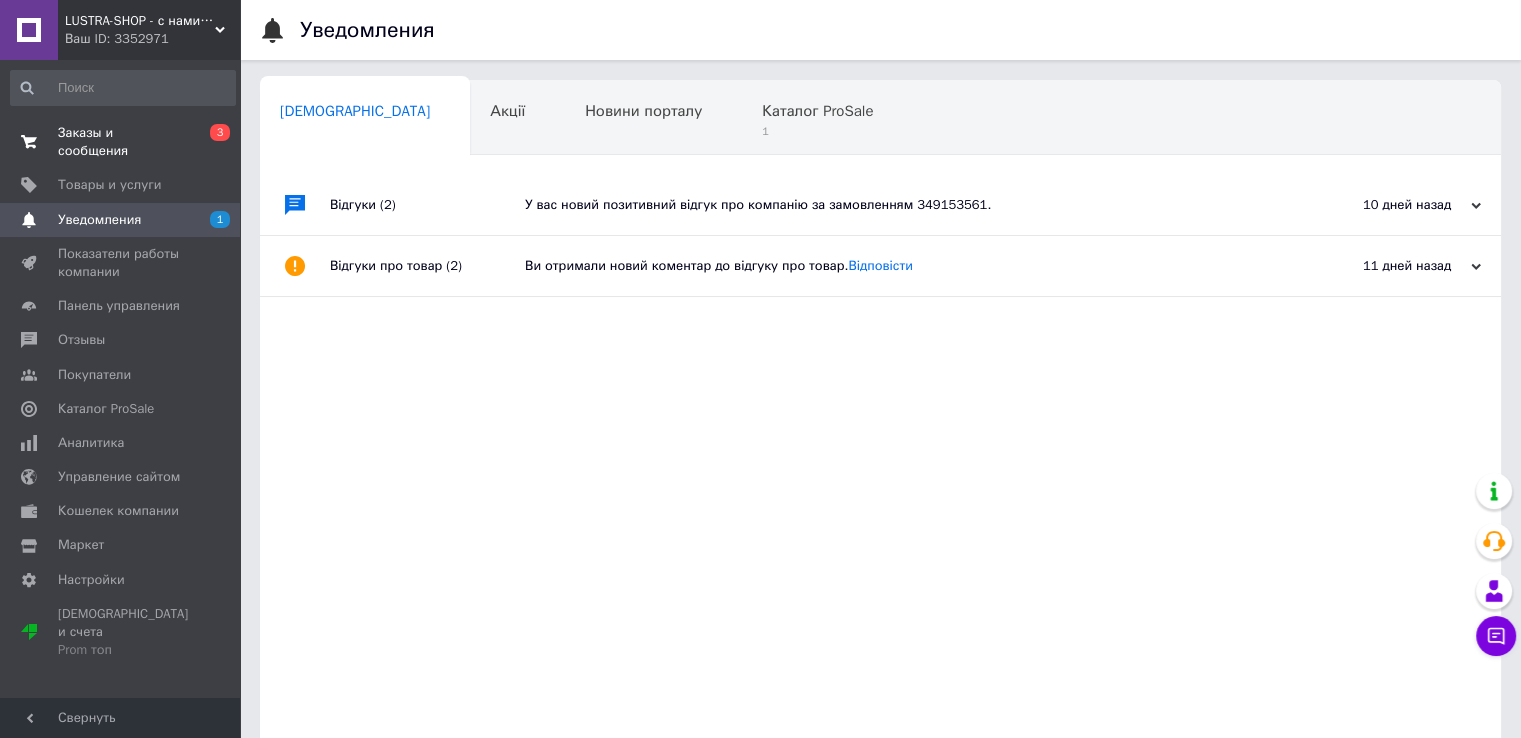click on "Заказы и сообщения" at bounding box center (121, 142) 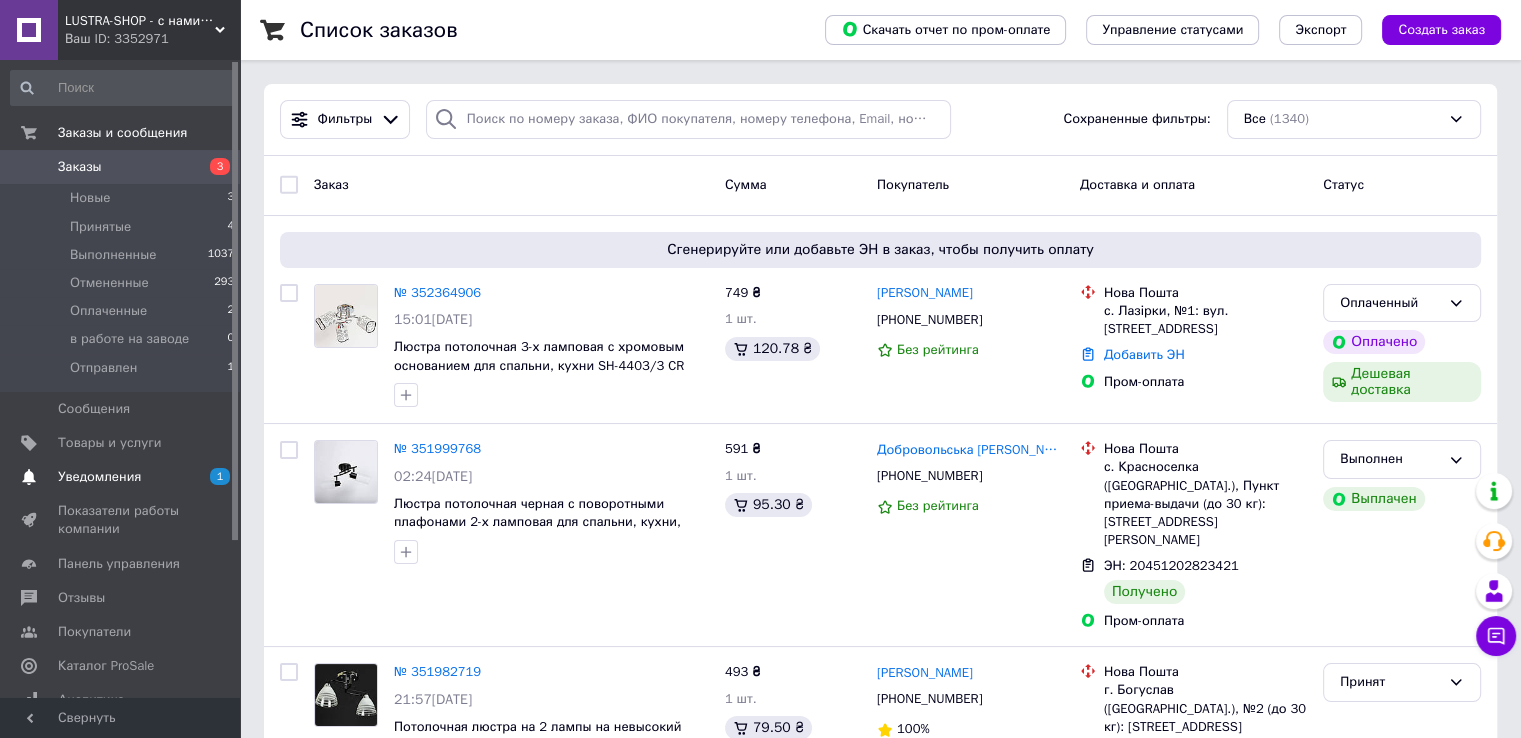 click on "Уведомления" at bounding box center (99, 477) 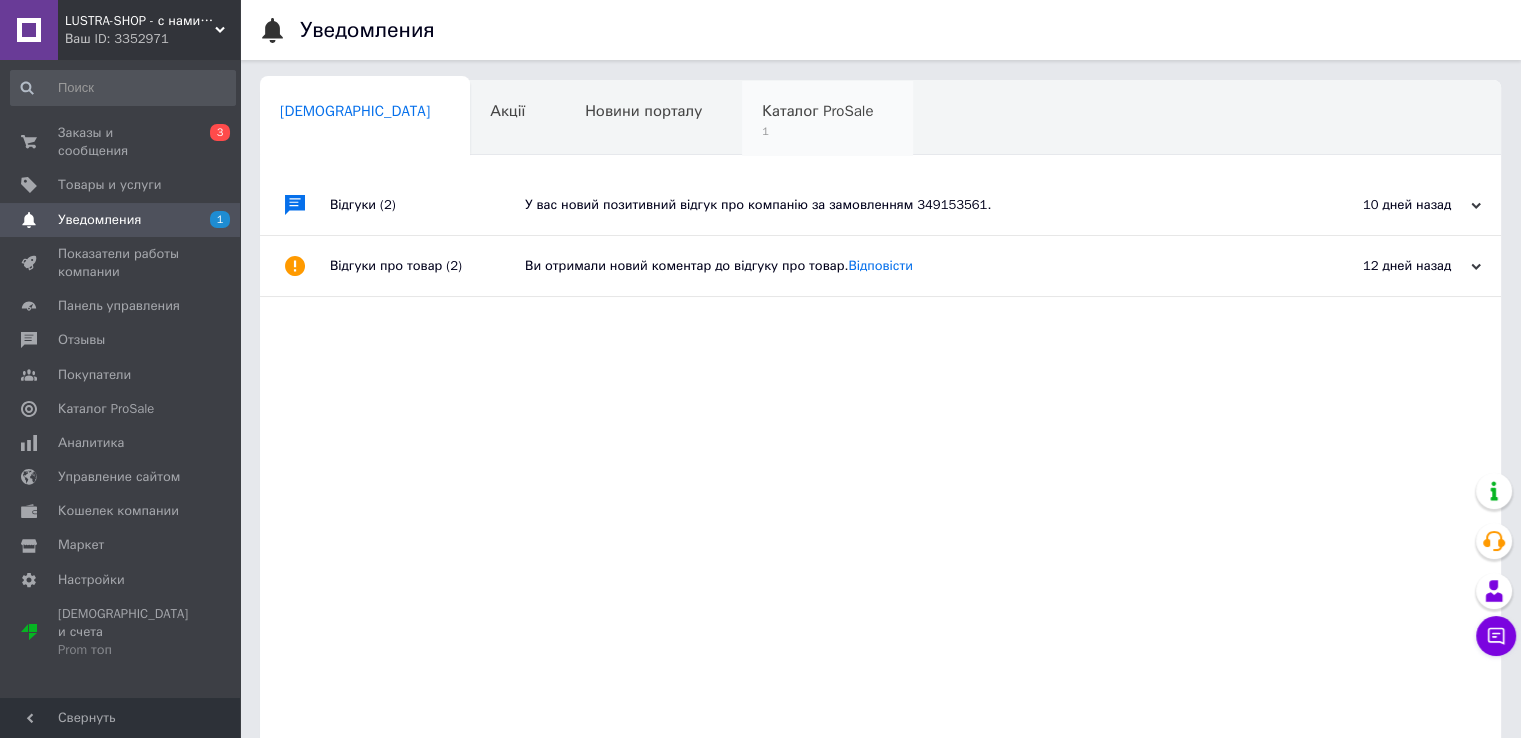 click on "Каталог ProSale" at bounding box center [817, 111] 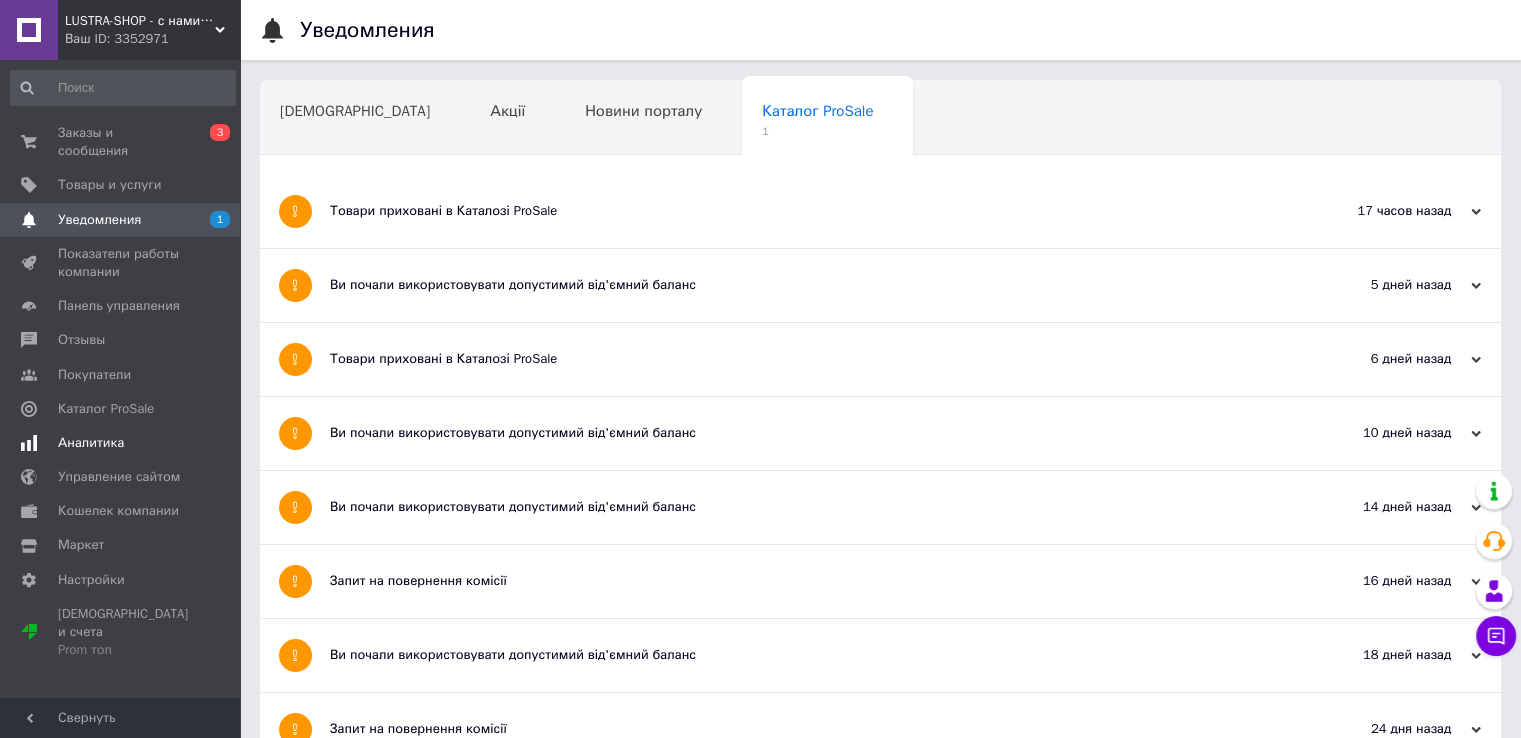click on "Аналитика" at bounding box center [91, 443] 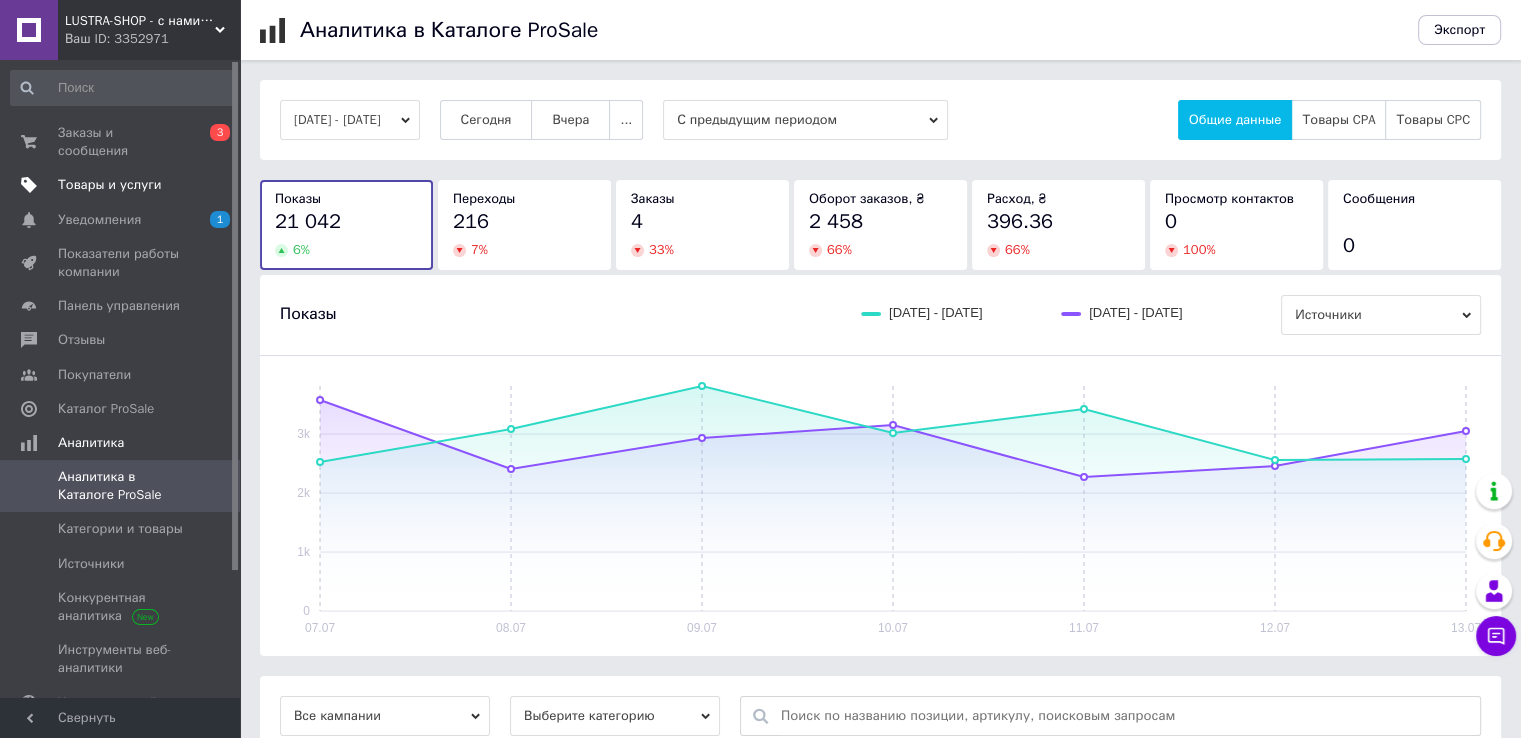 click on "Товары и услуги" at bounding box center (110, 185) 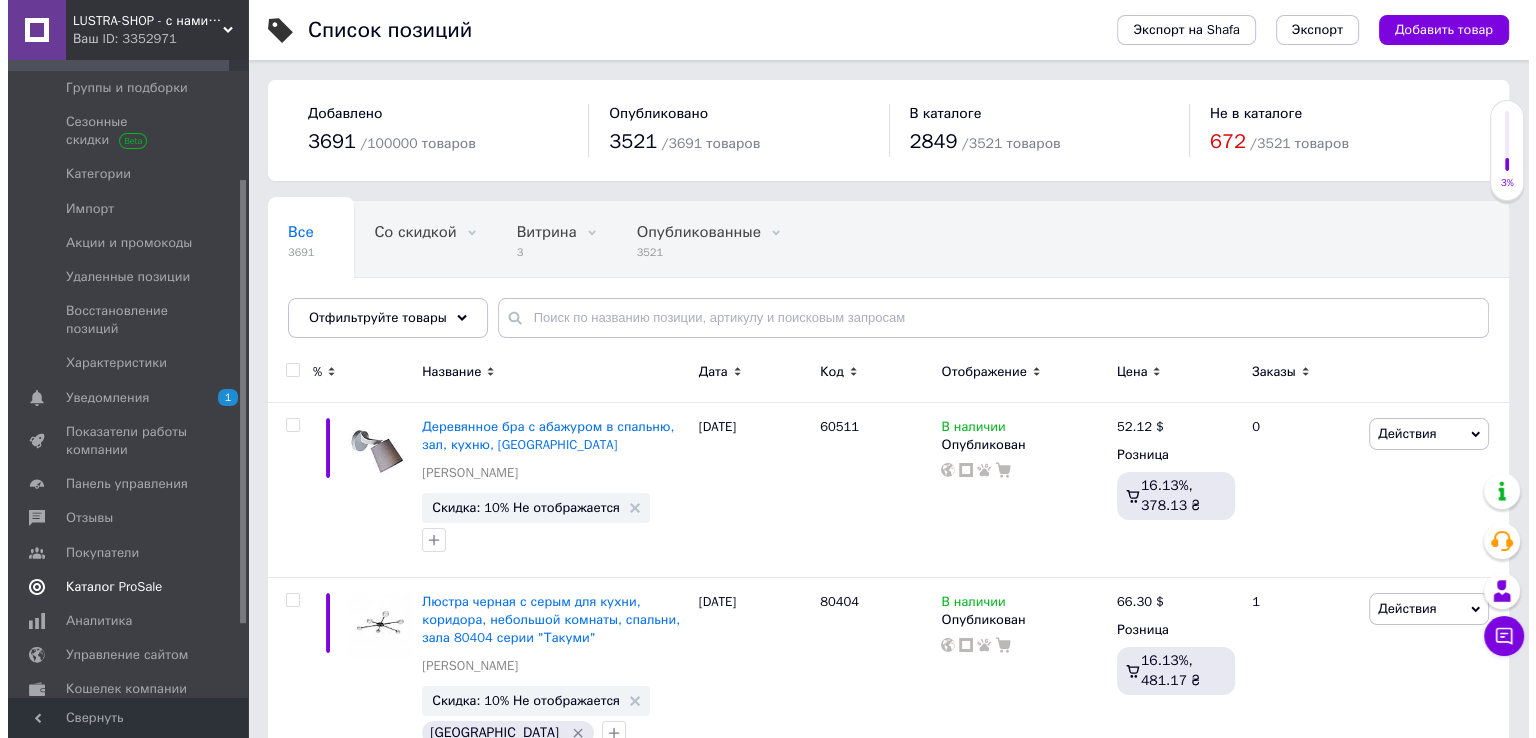 scroll, scrollTop: 171, scrollLeft: 0, axis: vertical 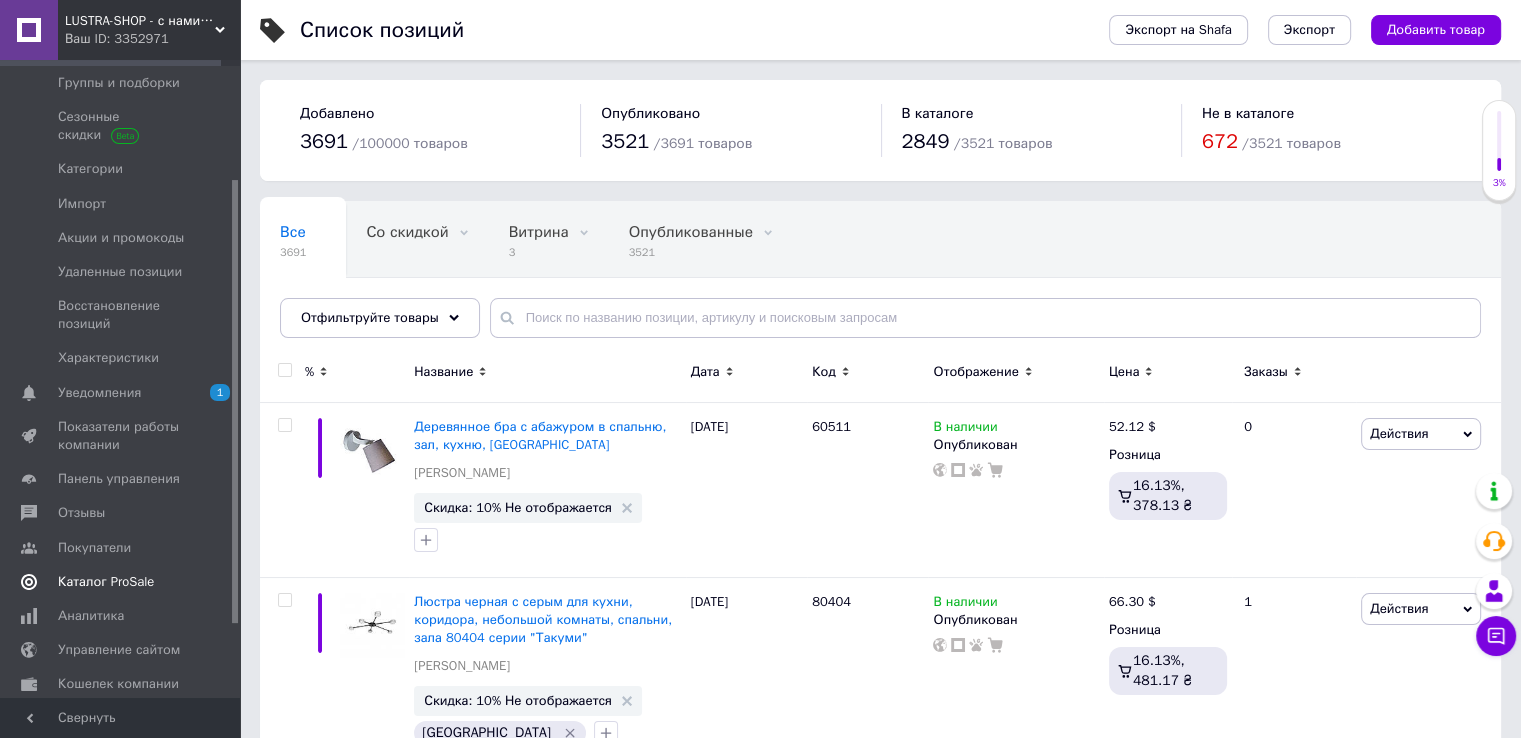 drag, startPoint x: 236, startPoint y: 455, endPoint x: 210, endPoint y: 573, distance: 120.83046 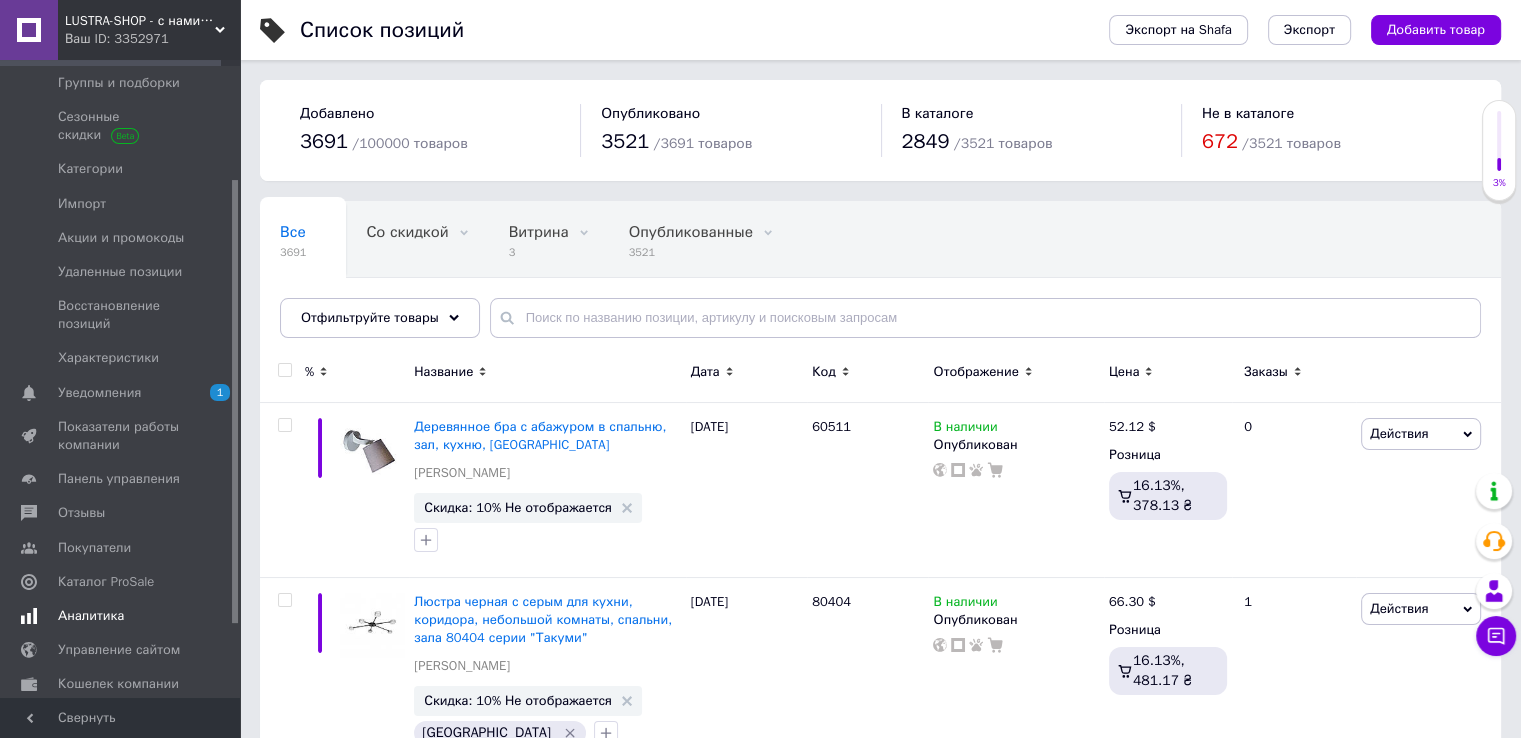 click on "Аналитика" at bounding box center (91, 616) 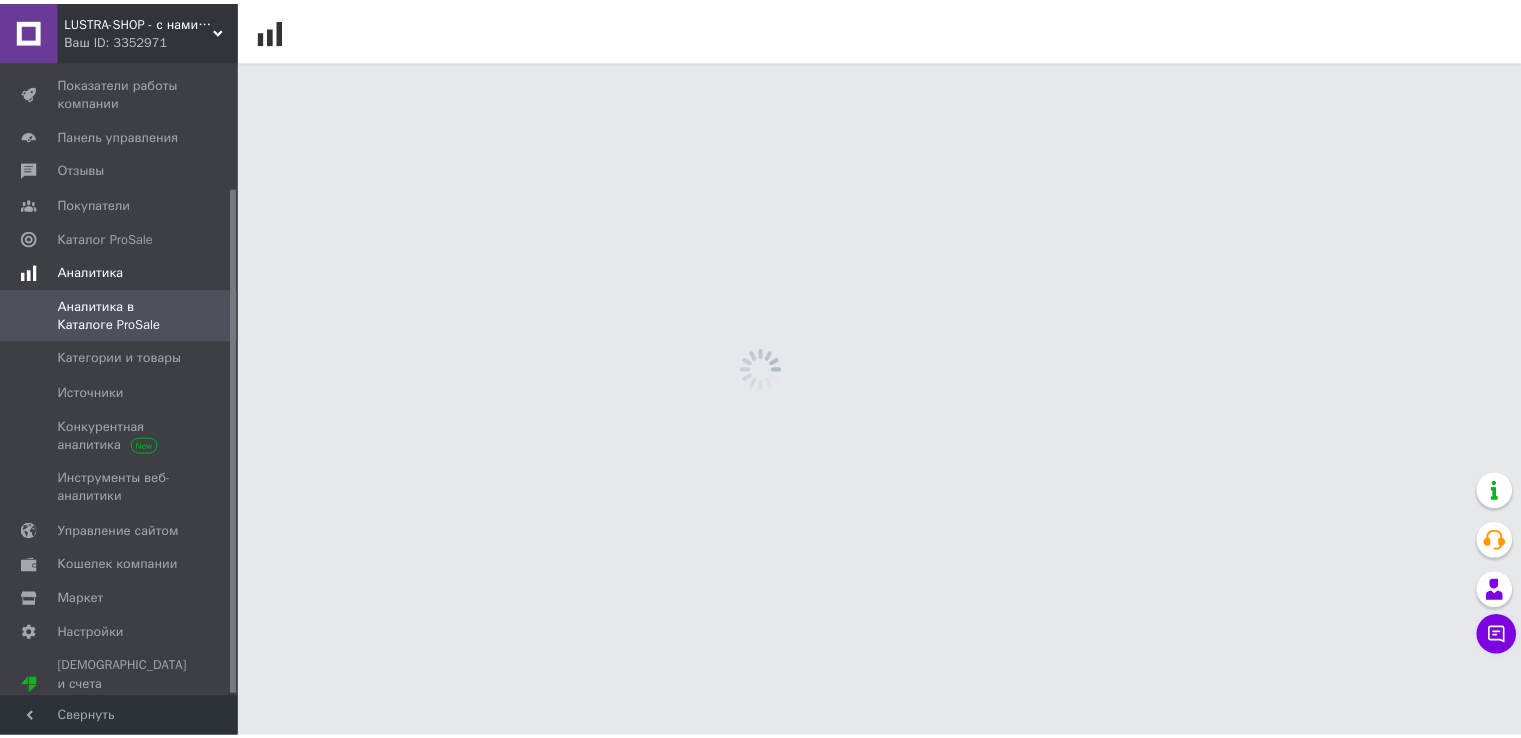 scroll, scrollTop: 158, scrollLeft: 0, axis: vertical 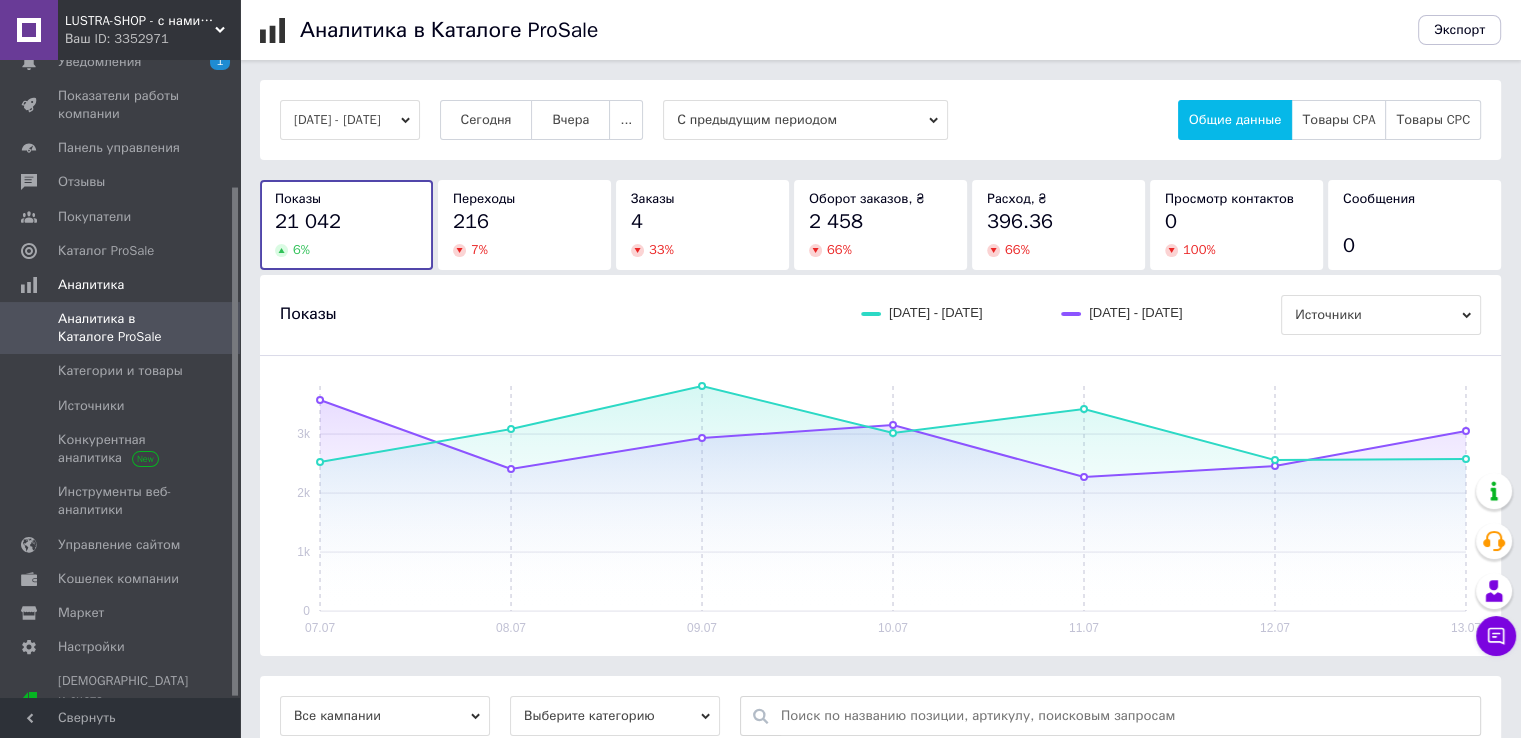 drag, startPoint x: 232, startPoint y: 447, endPoint x: 232, endPoint y: 481, distance: 34 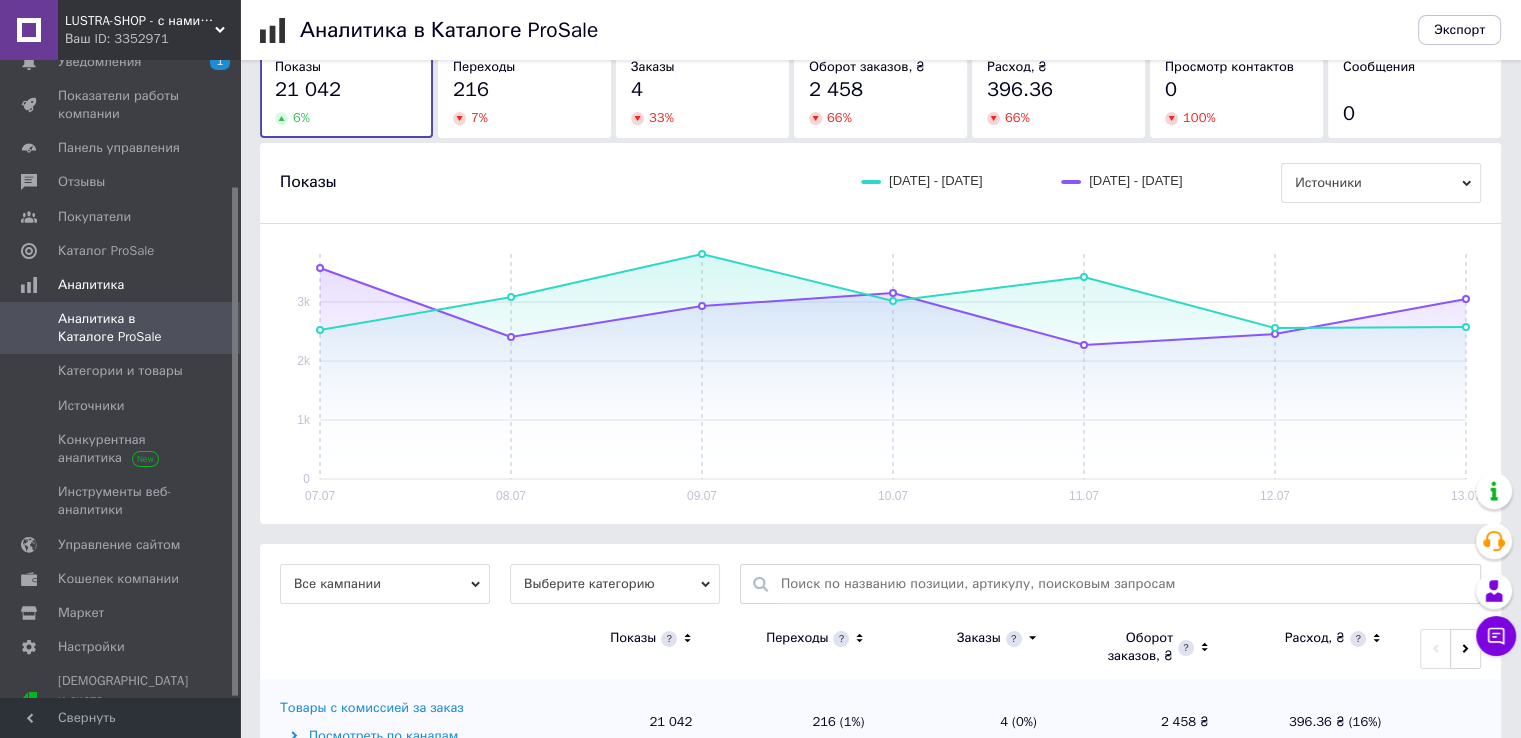 scroll, scrollTop: 134, scrollLeft: 0, axis: vertical 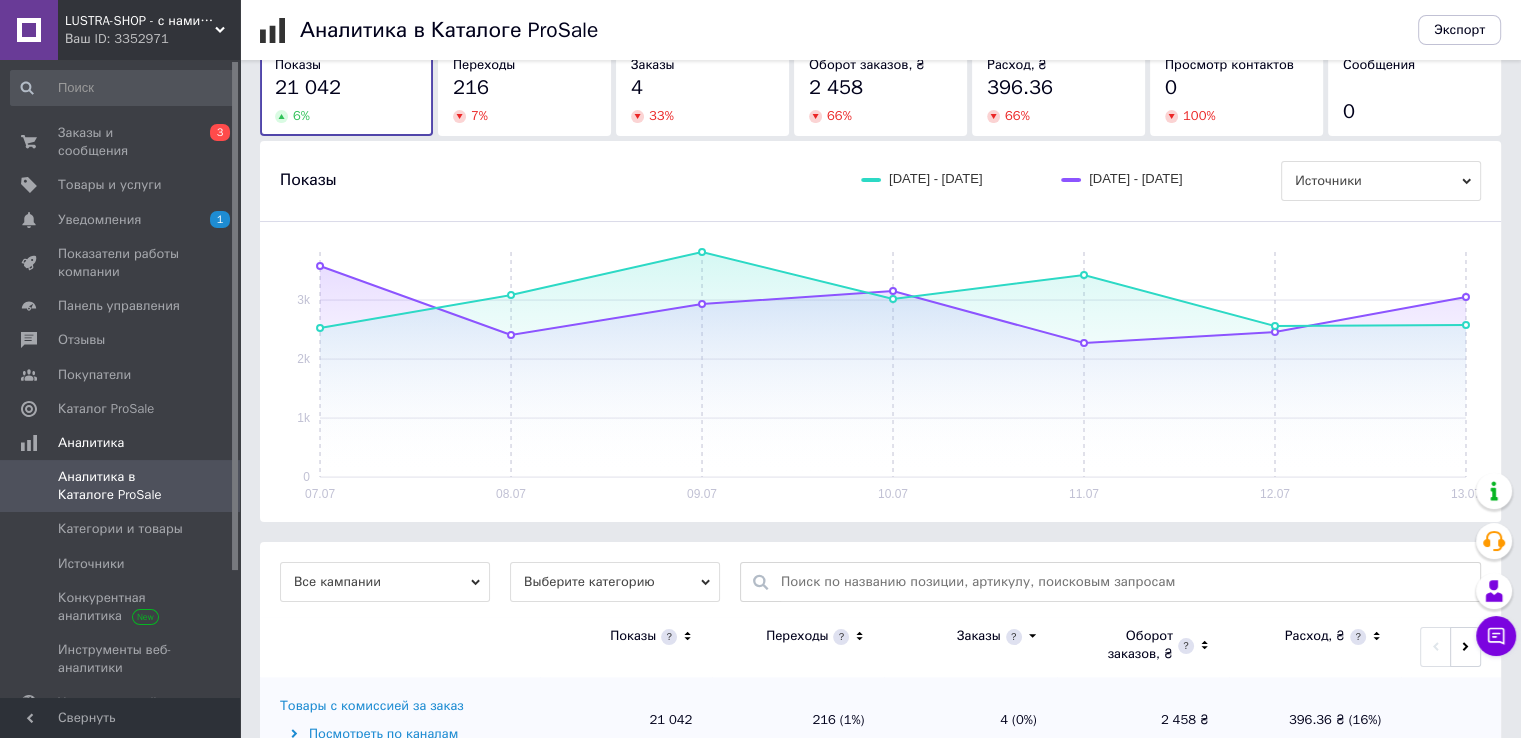drag, startPoint x: 236, startPoint y: 328, endPoint x: 240, endPoint y: 144, distance: 184.04347 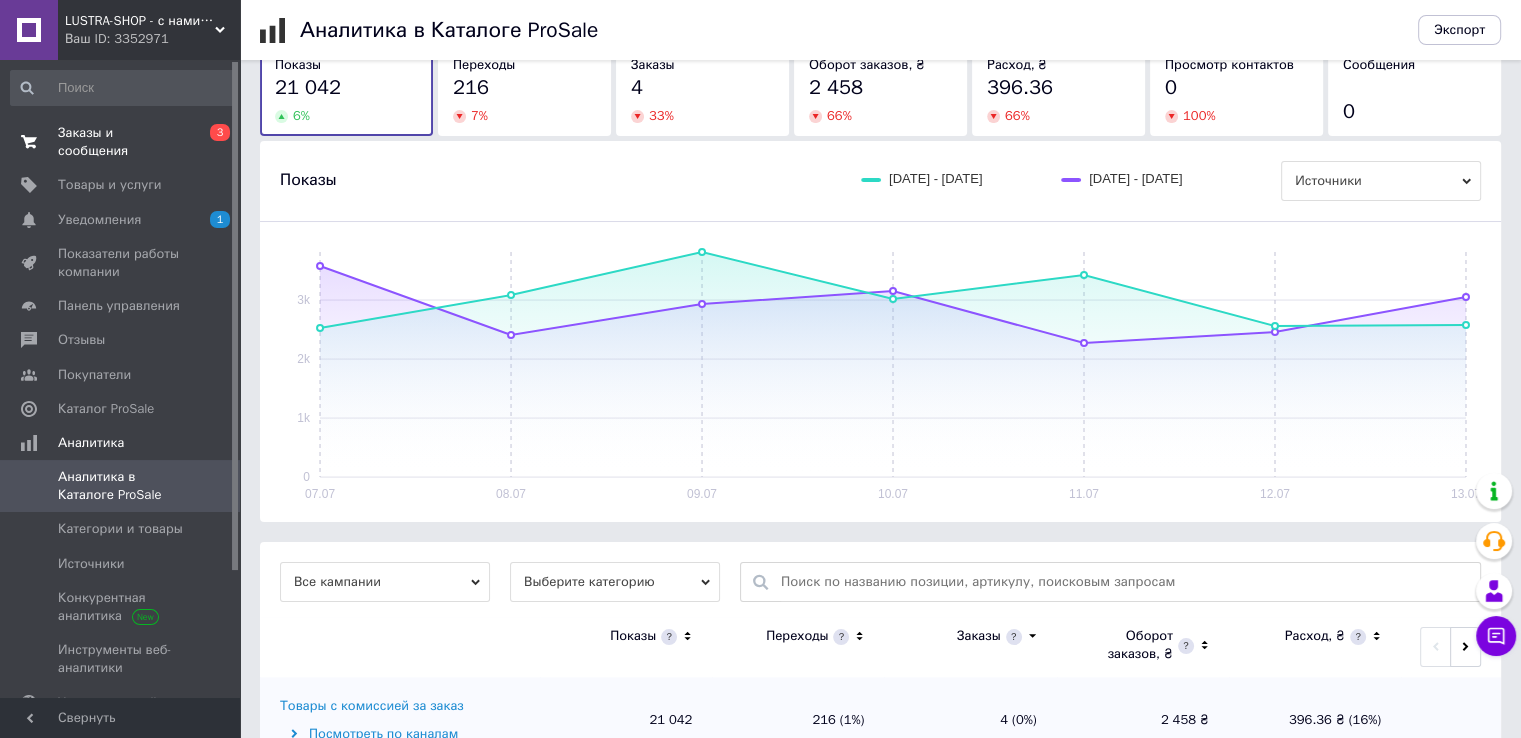 click on "Заказы и сообщения" at bounding box center [121, 142] 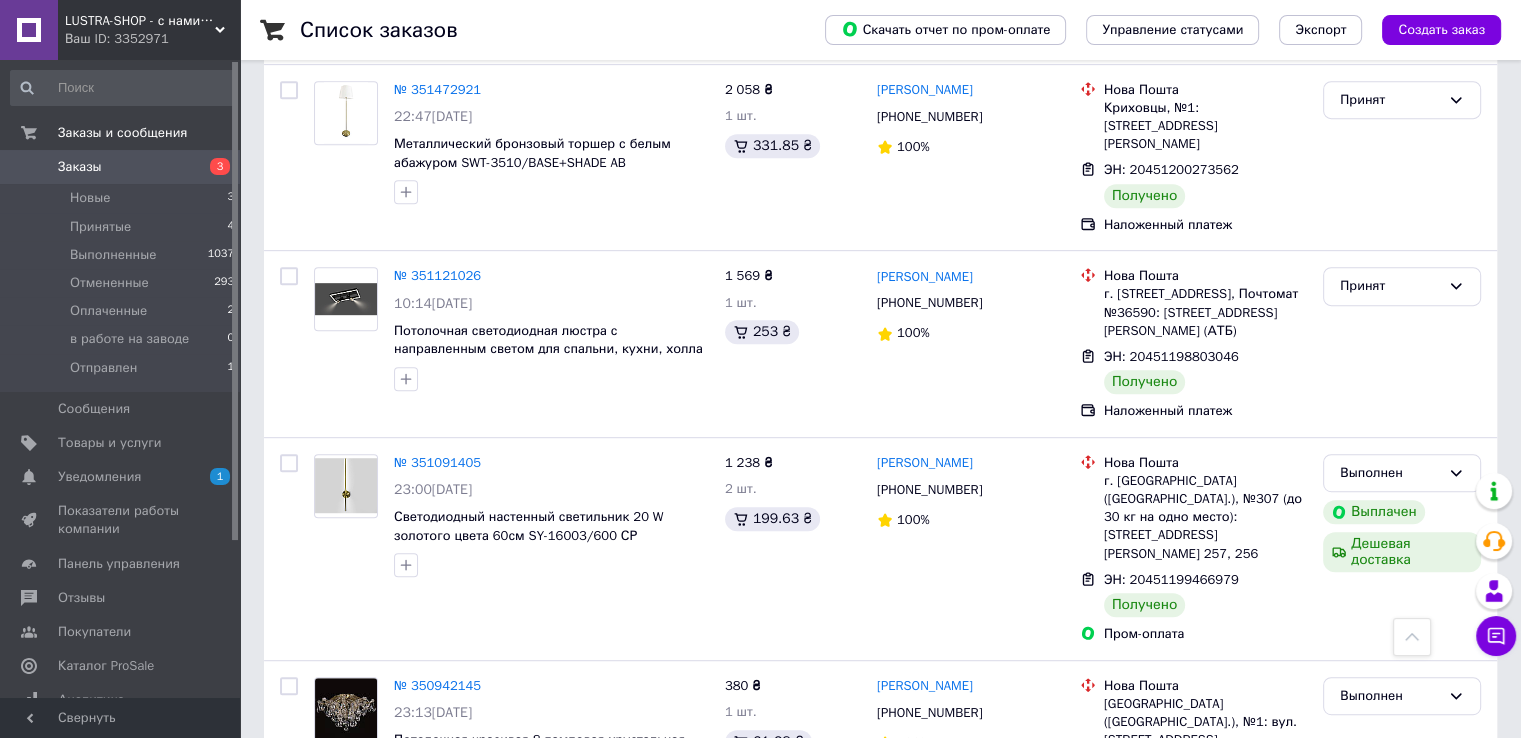 scroll, scrollTop: 948, scrollLeft: 0, axis: vertical 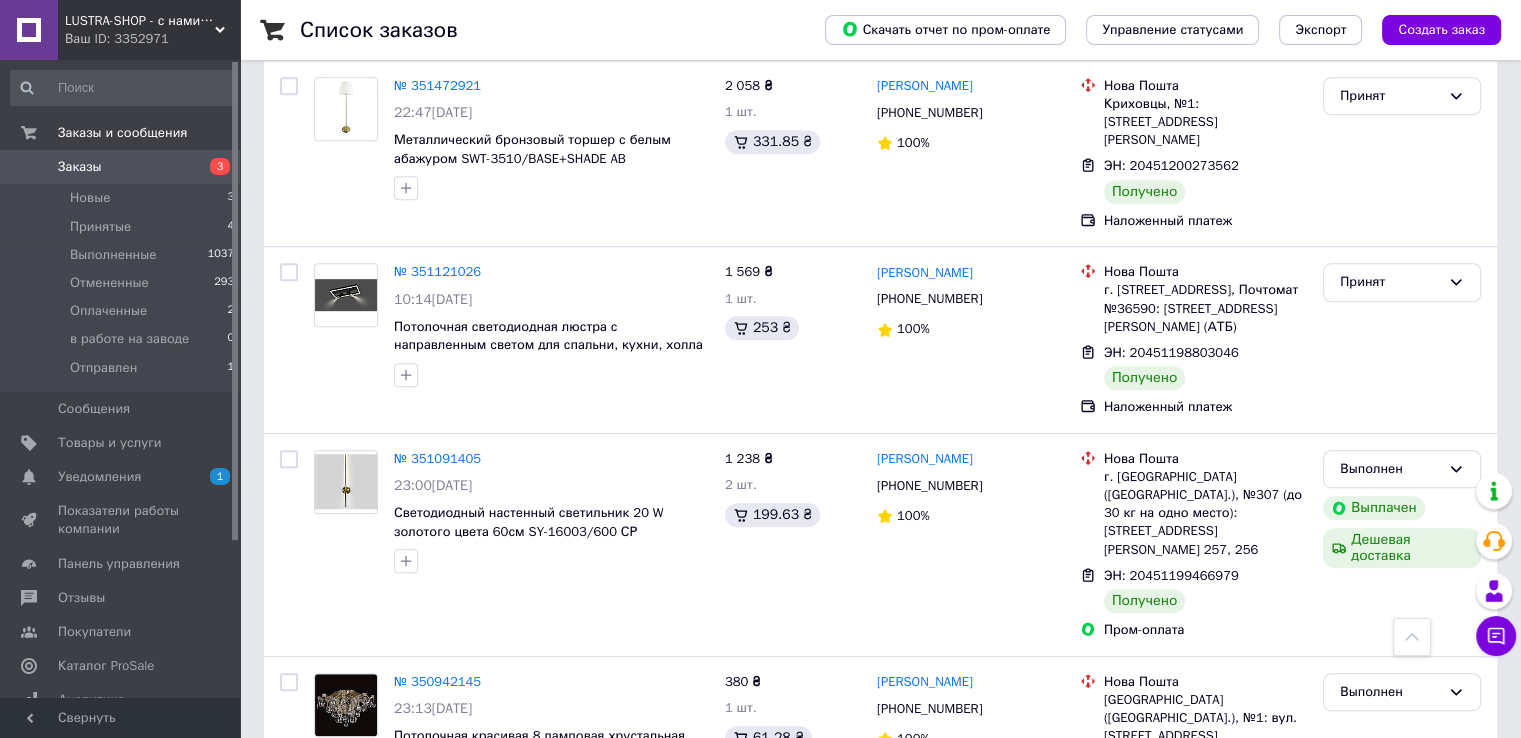 click on "Ваш ID: 3352971" at bounding box center [152, 39] 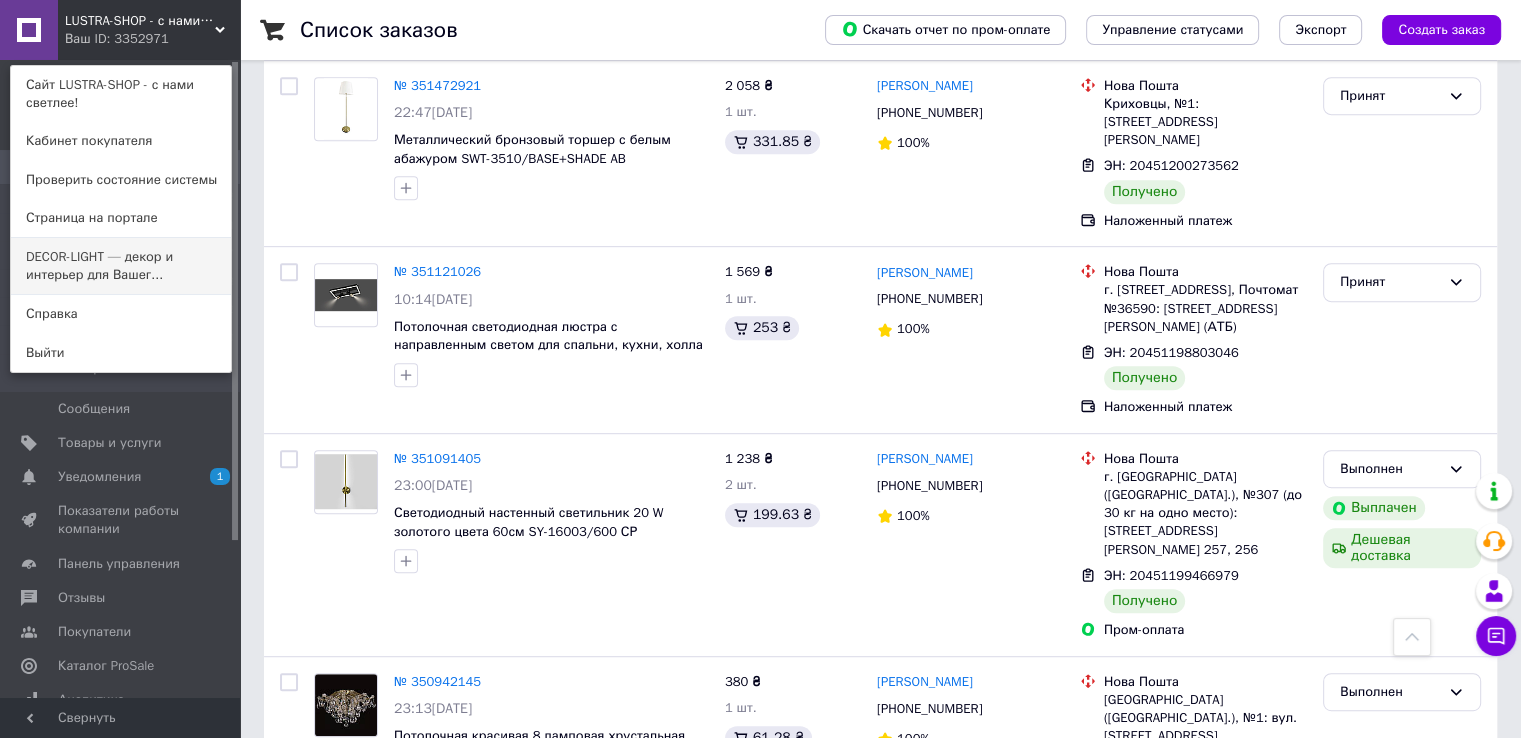 click on "DECOR-LIGHT — декор и интерьер для Вашег..." at bounding box center (121, 266) 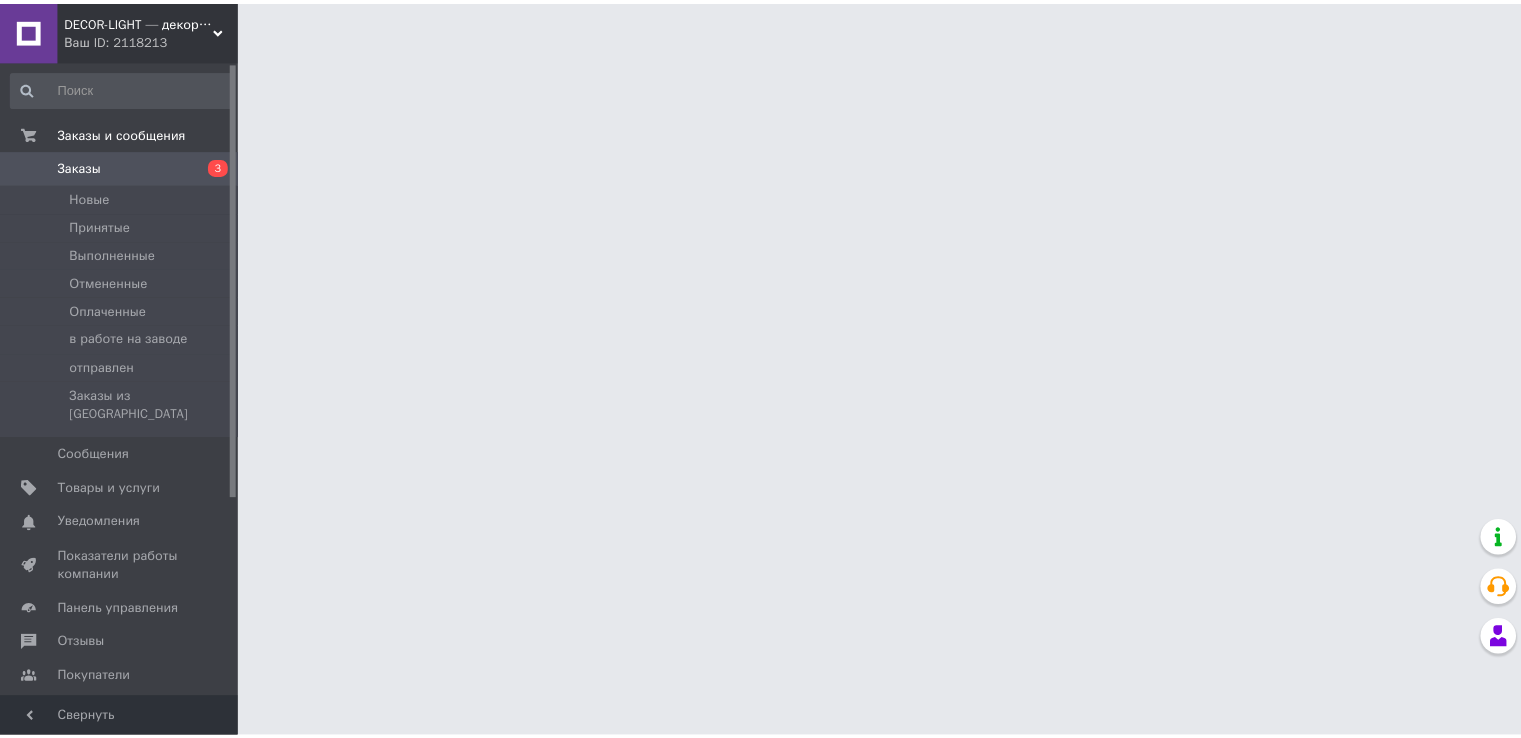 scroll, scrollTop: 0, scrollLeft: 0, axis: both 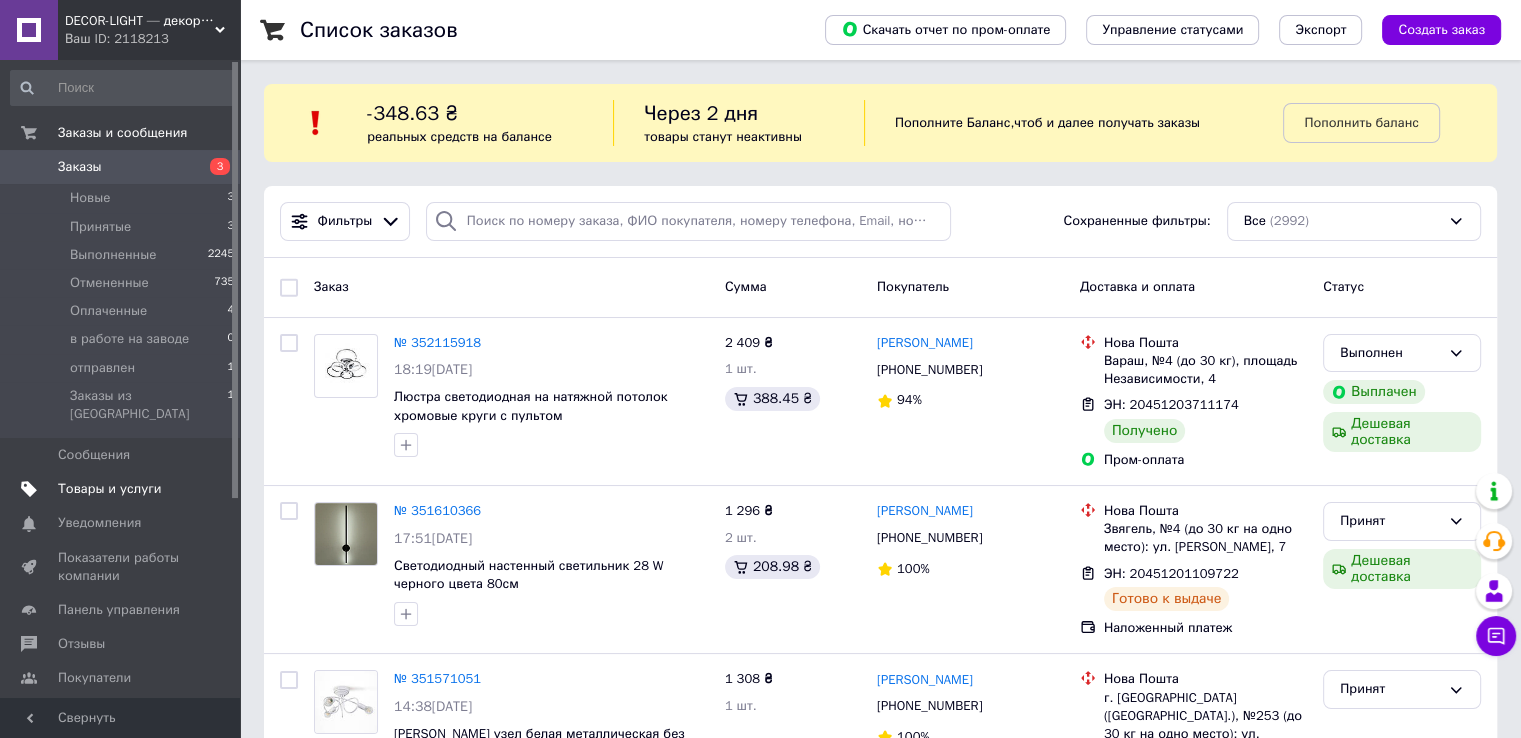 click on "Товары и услуги" at bounding box center (110, 489) 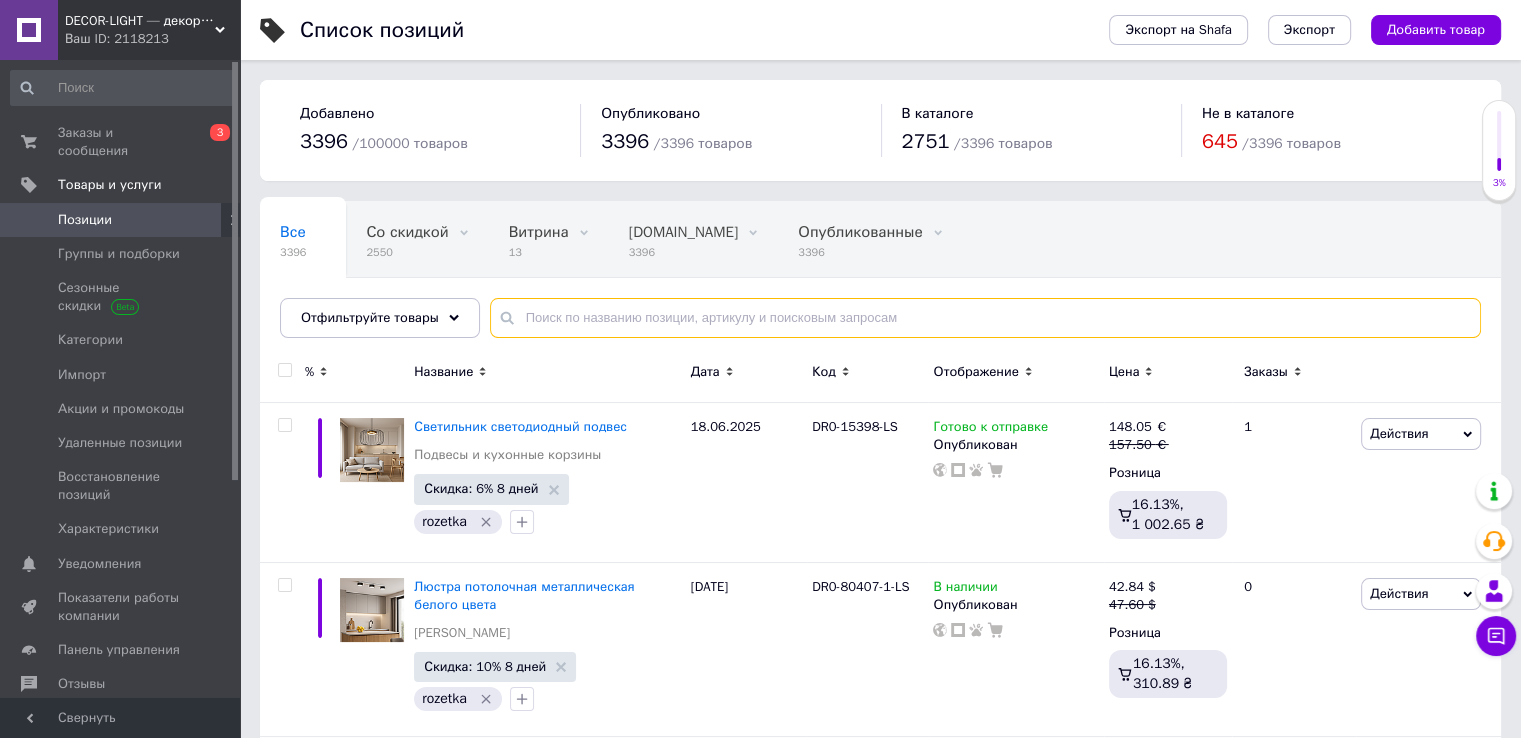 click at bounding box center (985, 318) 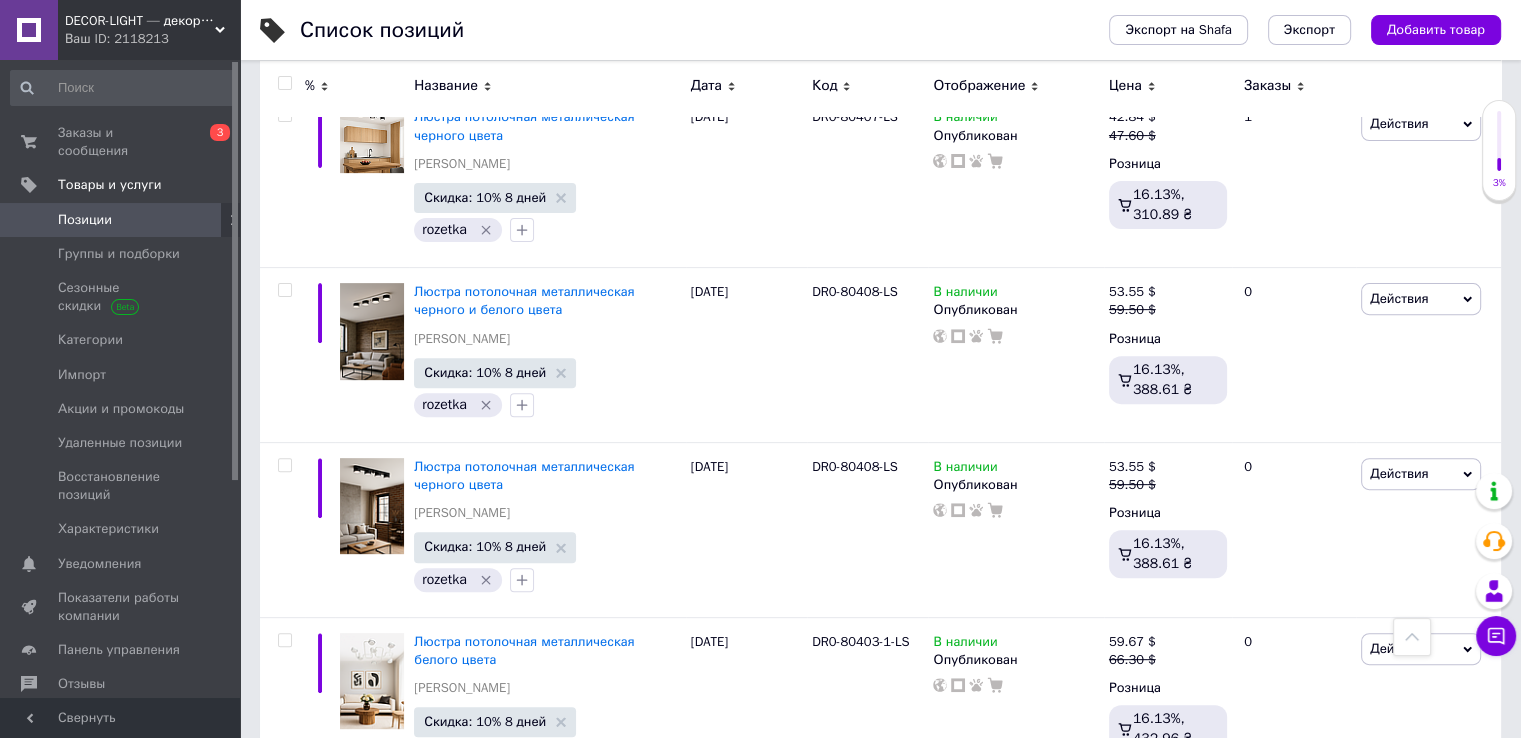 scroll, scrollTop: 0, scrollLeft: 0, axis: both 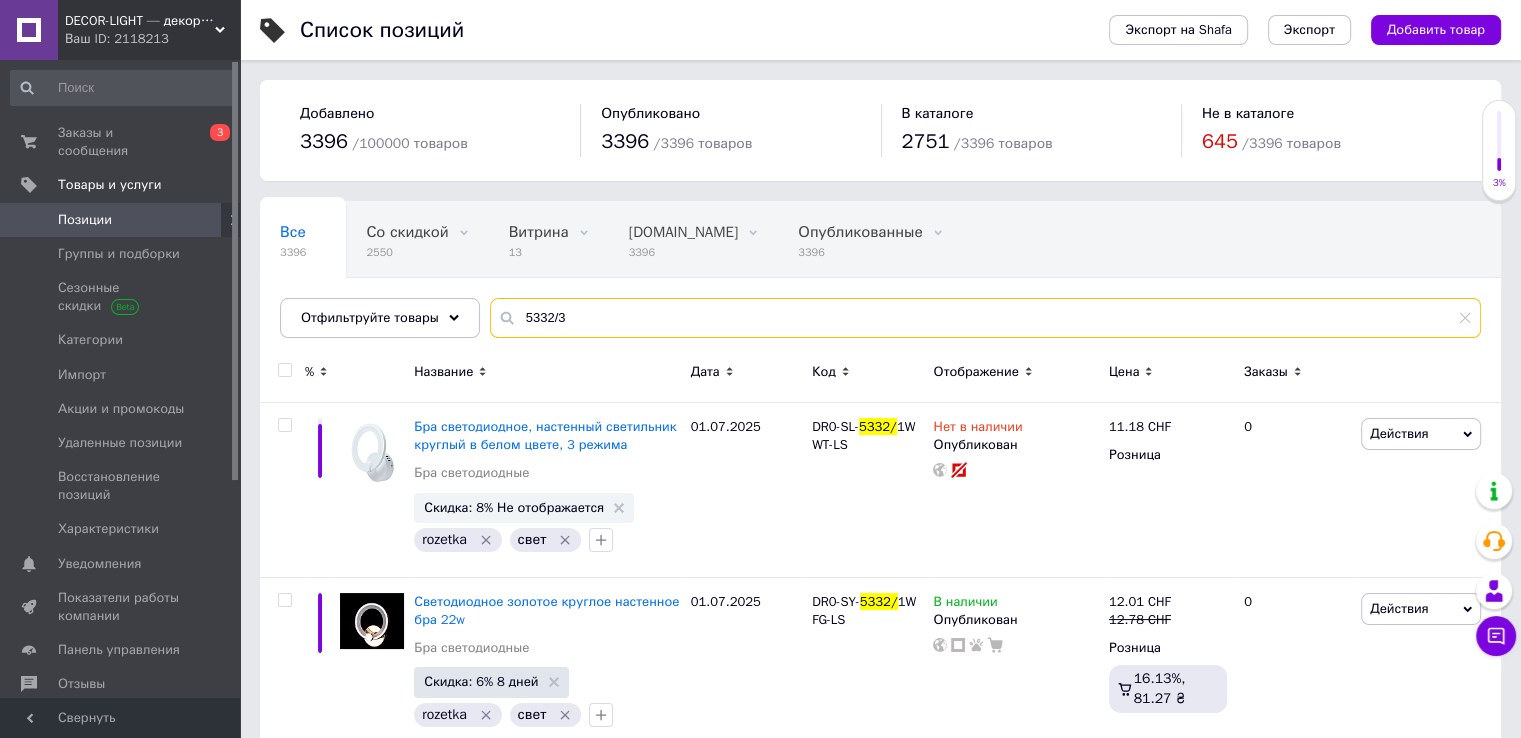 type on "5332/3" 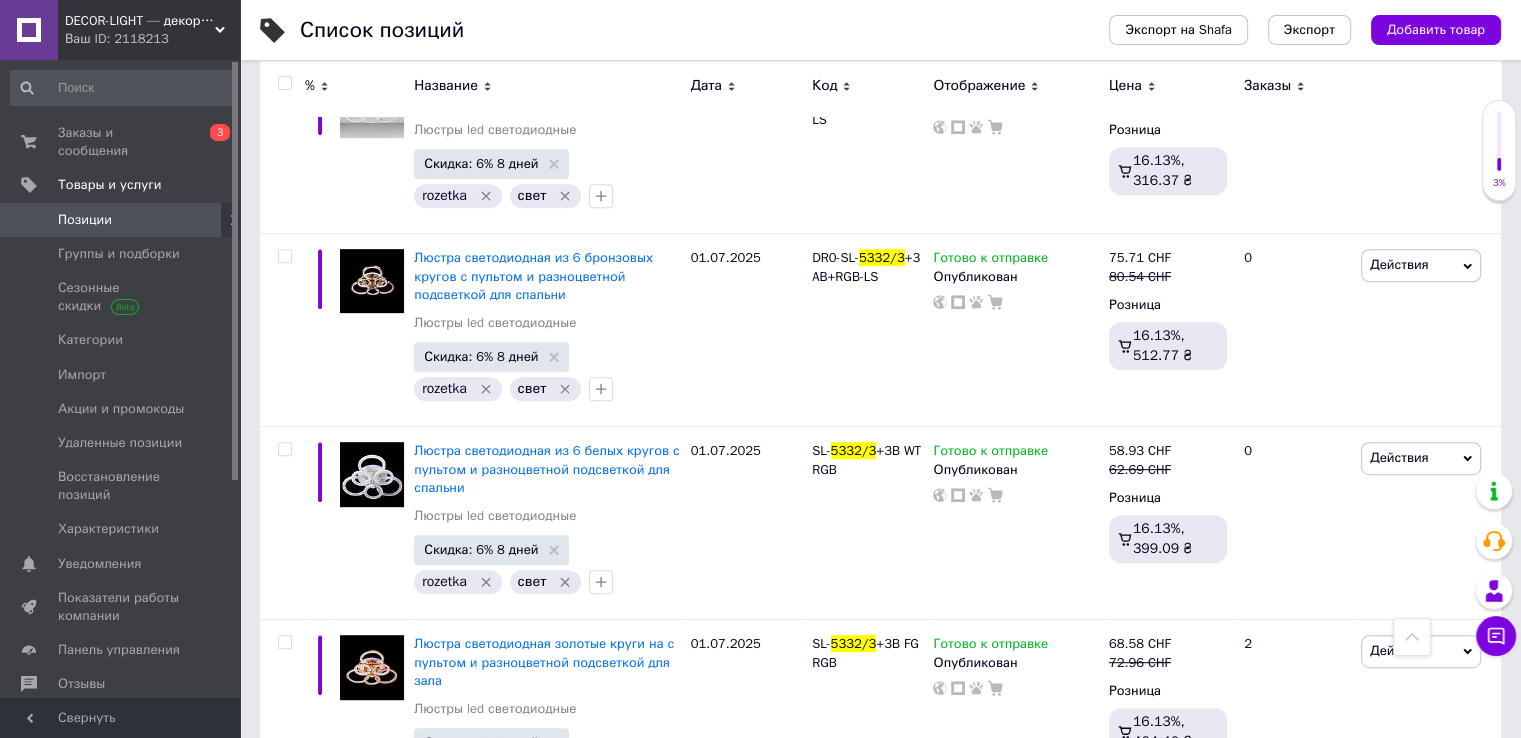 scroll, scrollTop: 914, scrollLeft: 0, axis: vertical 